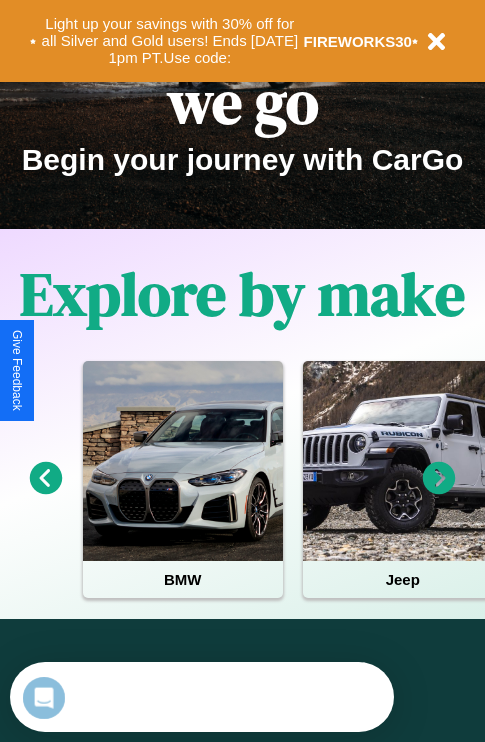 scroll, scrollTop: 308, scrollLeft: 0, axis: vertical 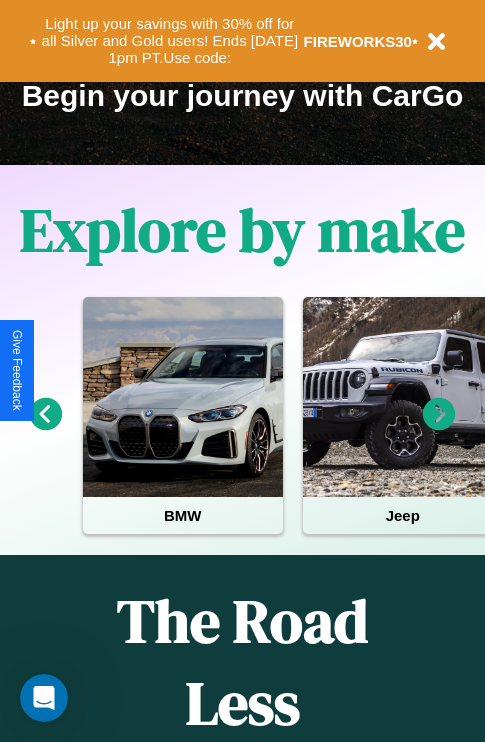 click 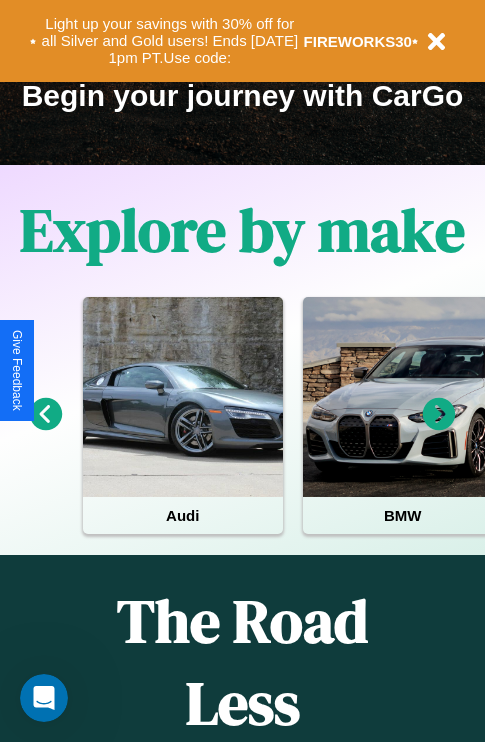 click 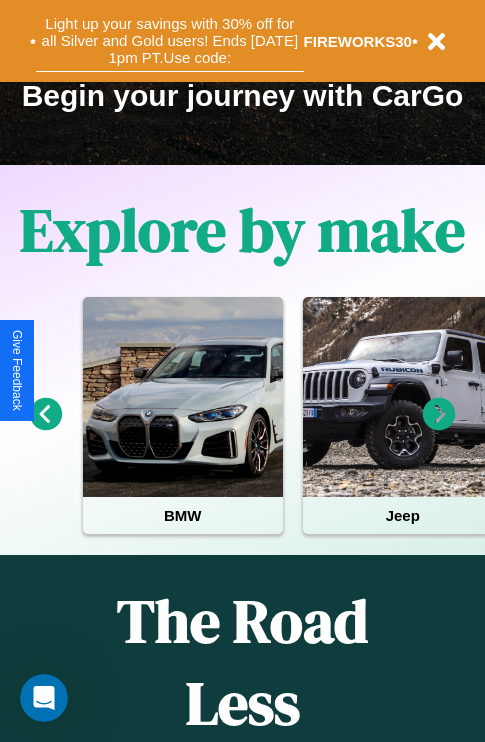 click on "Light up your savings with 30% off for all Silver and Gold users! Ends 8/1 at 1pm PT.  Use code:" at bounding box center [170, 41] 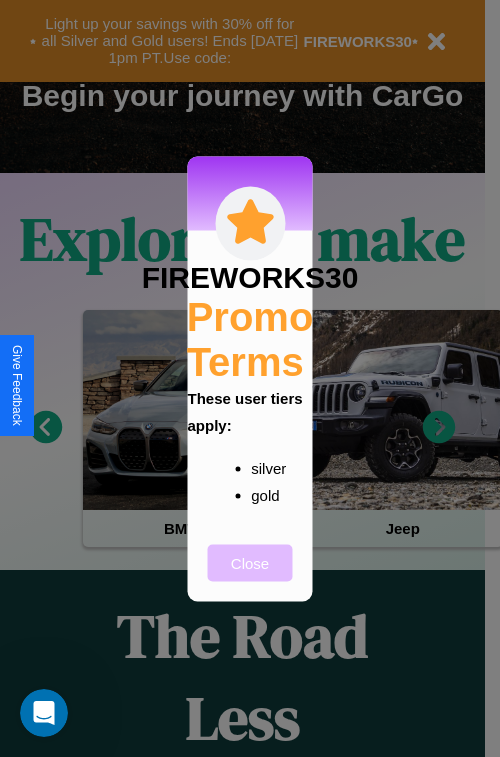 click on "Close" at bounding box center (250, 562) 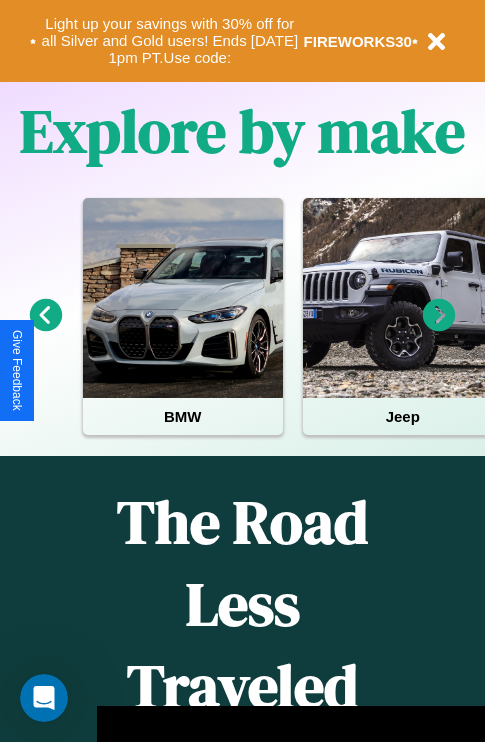scroll, scrollTop: 1947, scrollLeft: 0, axis: vertical 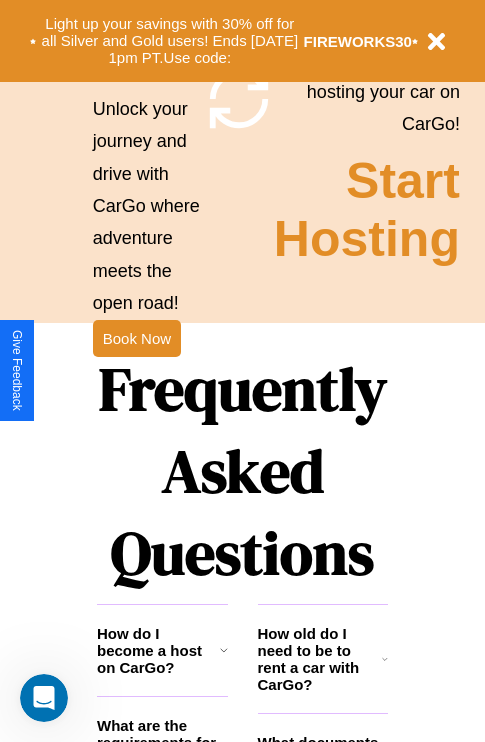 click on "Frequently Asked Questions" at bounding box center (242, 471) 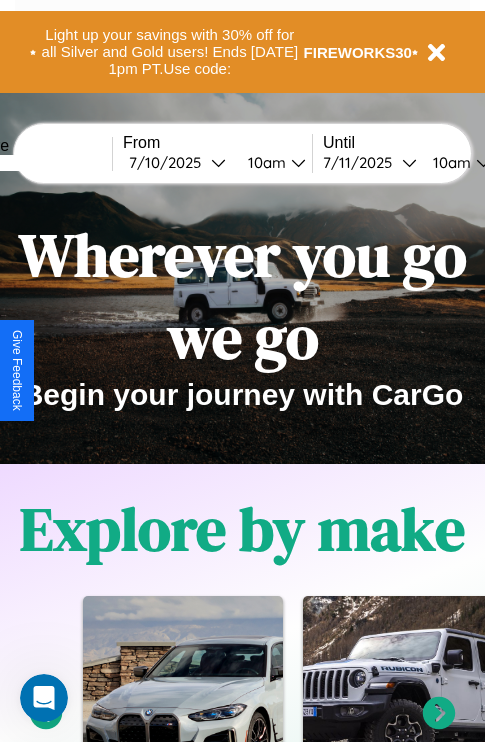 scroll, scrollTop: 0, scrollLeft: 0, axis: both 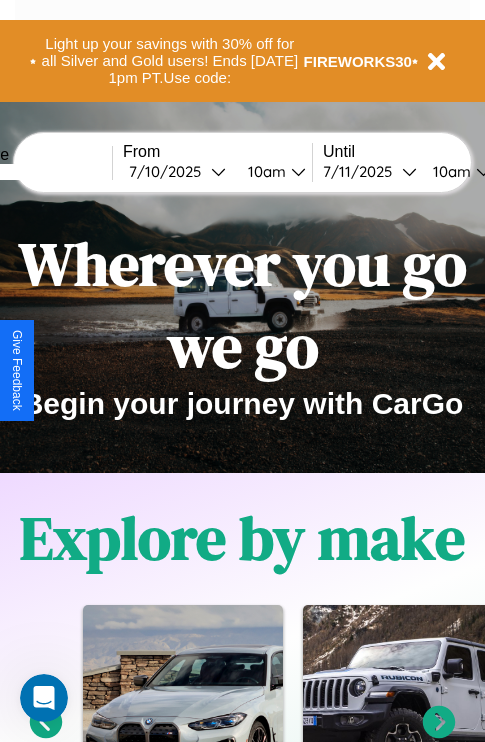 click at bounding box center [37, 172] 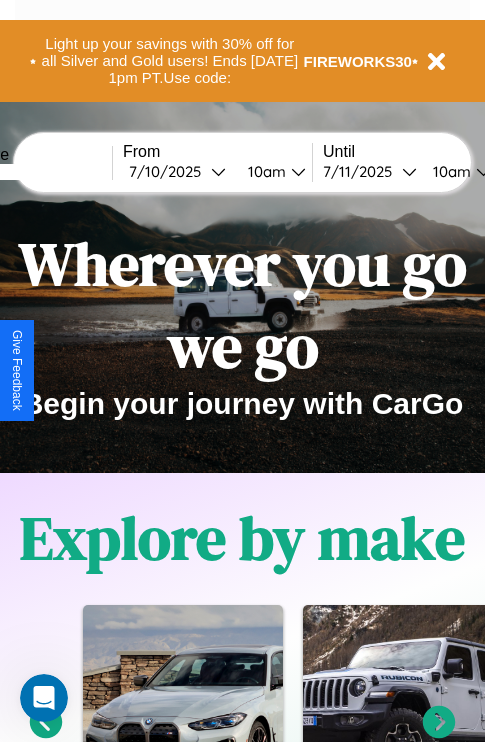 type on "*****" 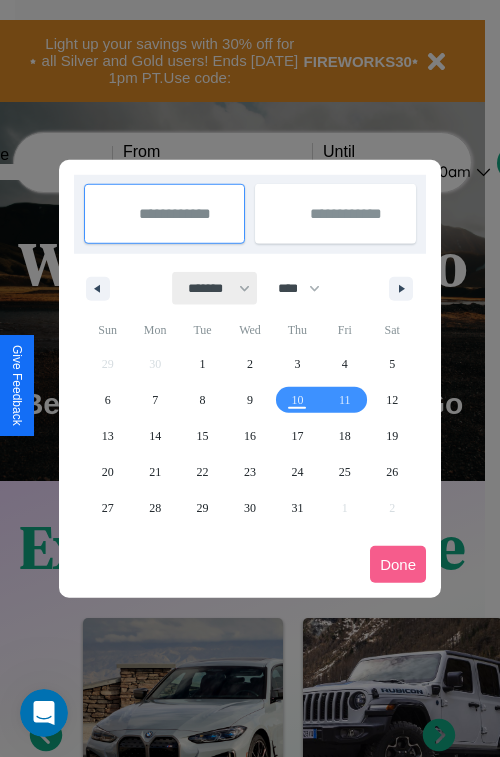 click on "******* ******** ***** ***** *** **** **** ****** ********* ******* ******** ********" at bounding box center [215, 288] 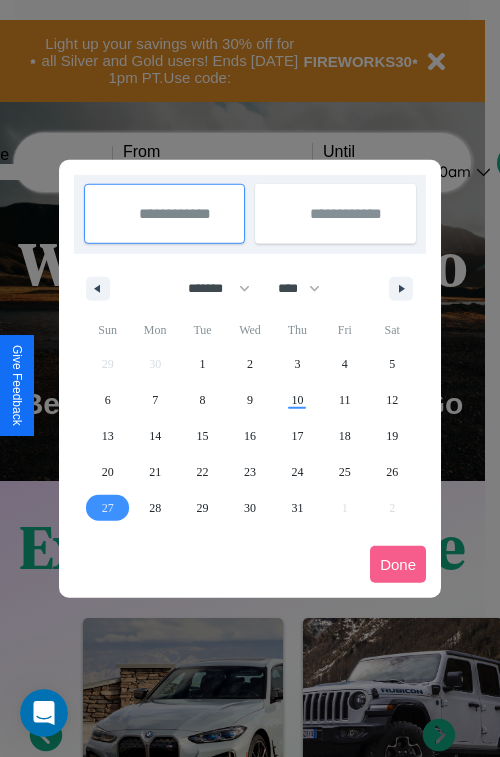 click on "27" at bounding box center (108, 508) 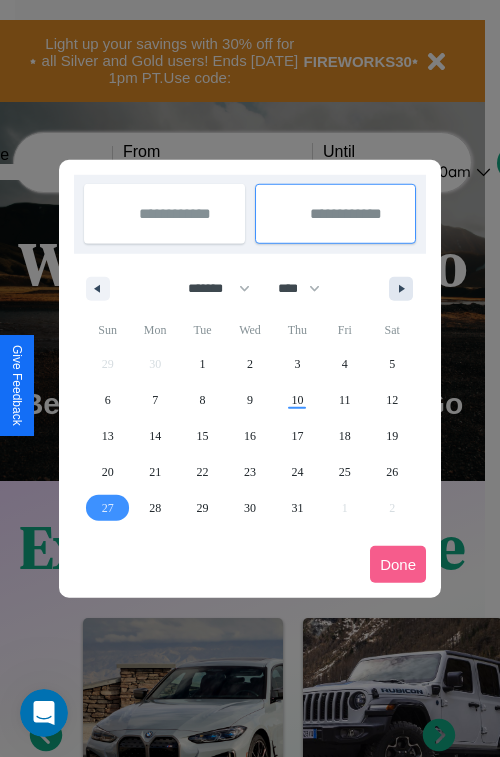 click at bounding box center [405, 289] 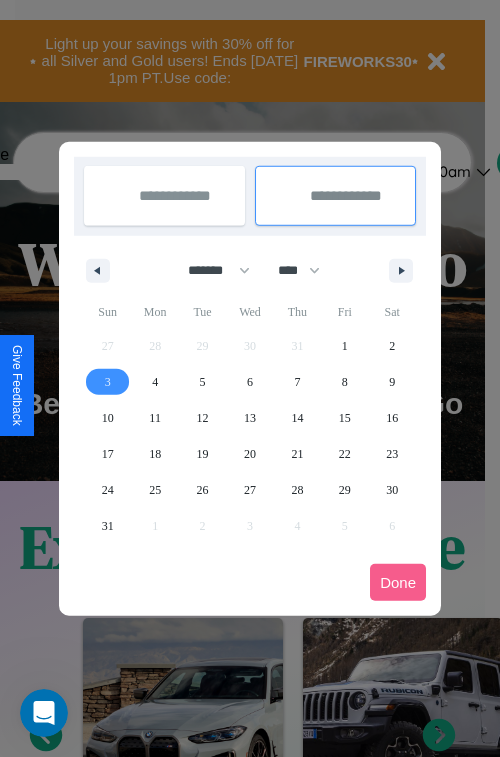 click on "3" at bounding box center (108, 382) 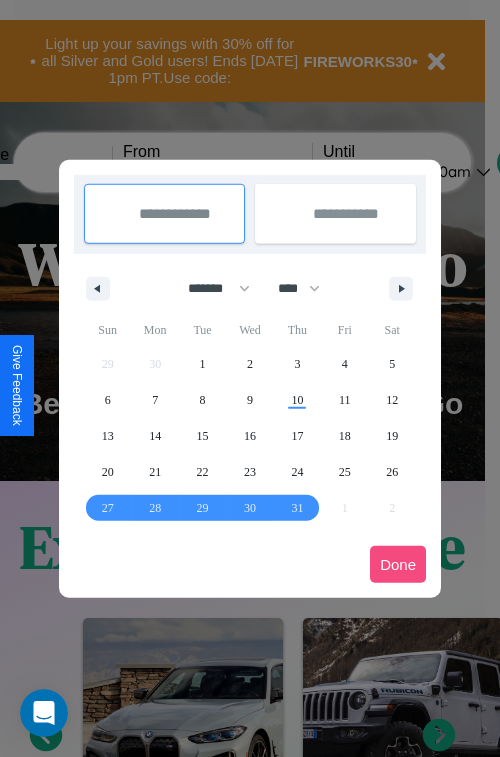 click on "Done" at bounding box center (398, 564) 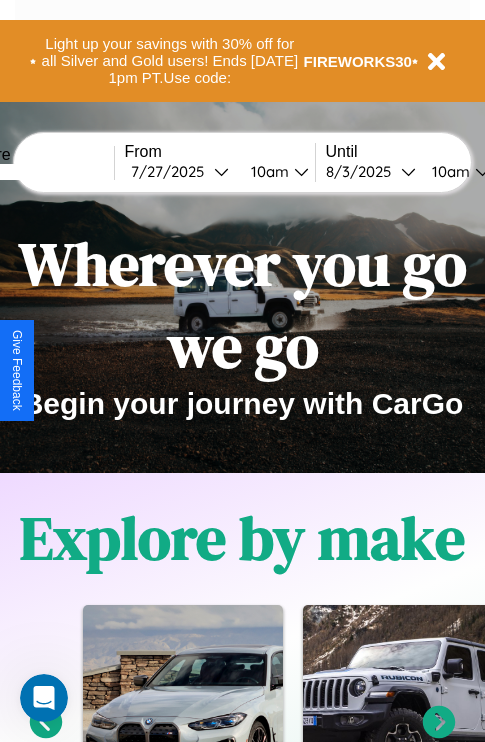 scroll, scrollTop: 0, scrollLeft: 72, axis: horizontal 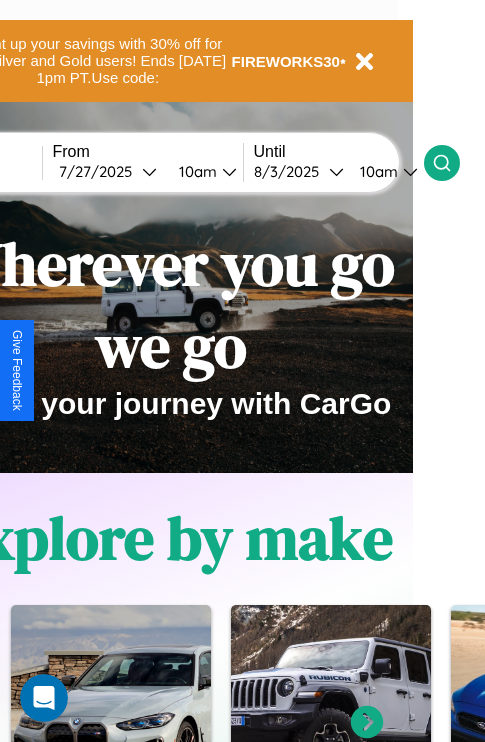 click 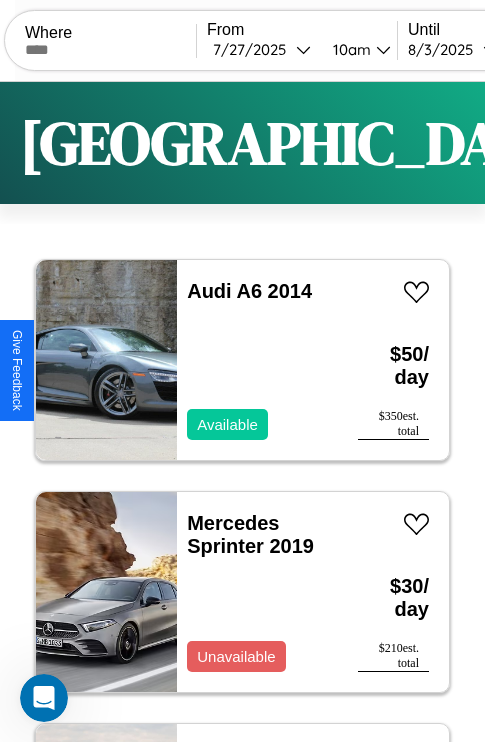 scroll, scrollTop: 95, scrollLeft: 0, axis: vertical 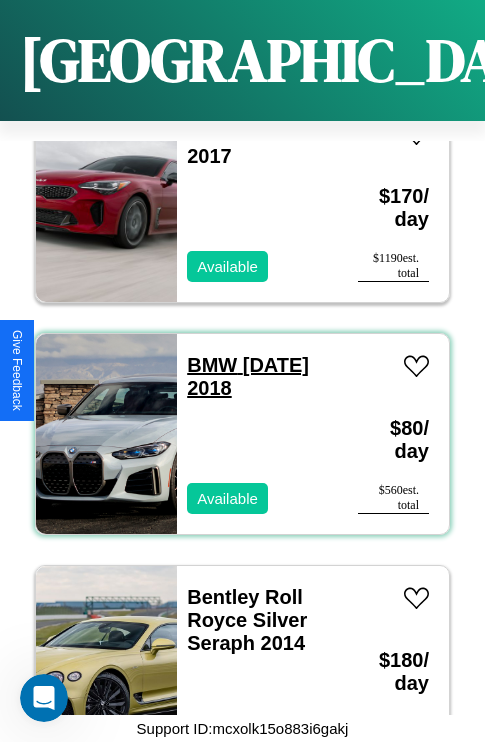 click on "BMW   CE 04   2018" at bounding box center (248, 376) 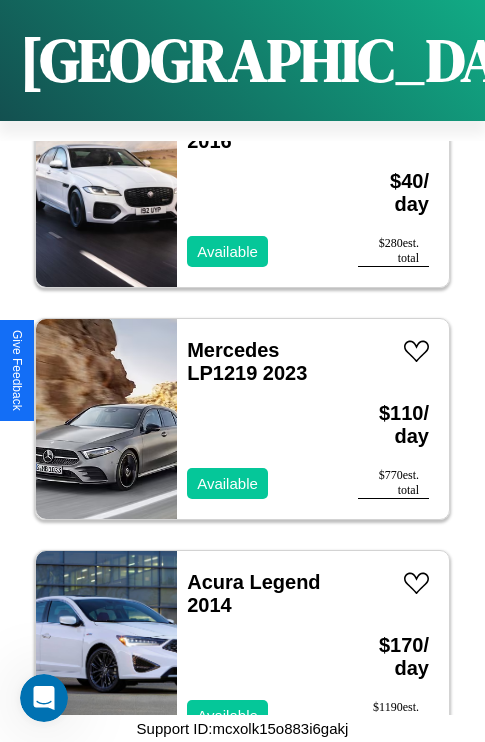 scroll, scrollTop: 1467, scrollLeft: 0, axis: vertical 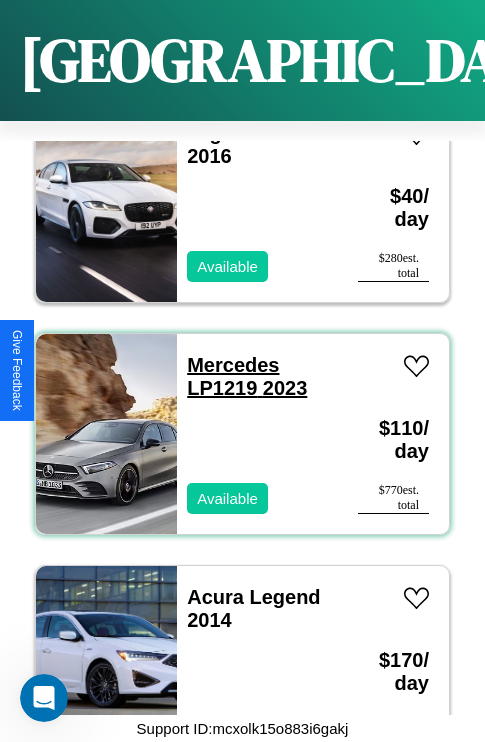 click on "Mercedes   LP1219   2023" at bounding box center (247, 376) 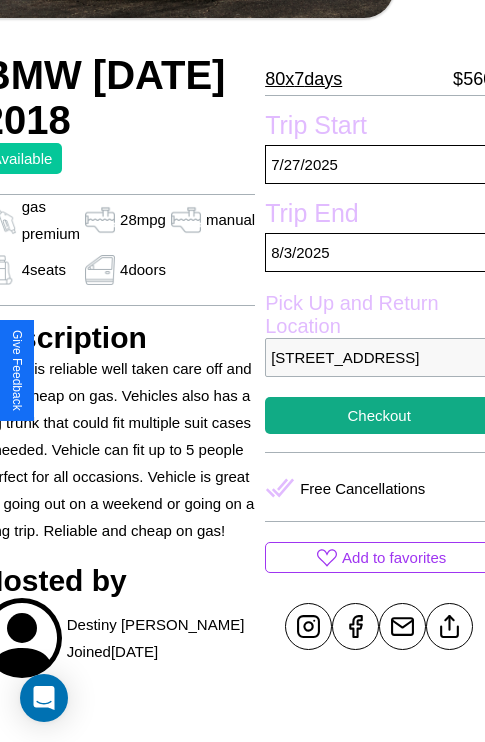 scroll, scrollTop: 390, scrollLeft: 91, axis: both 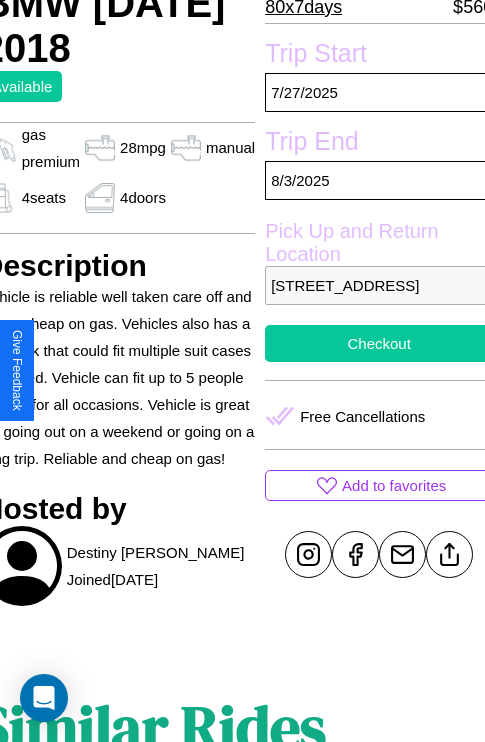 click on "Checkout" at bounding box center [379, 343] 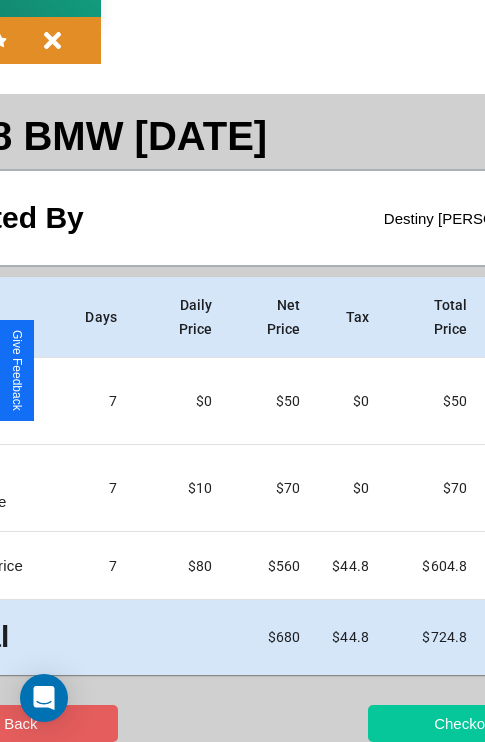 click on "Checkout" at bounding box center (465, 723) 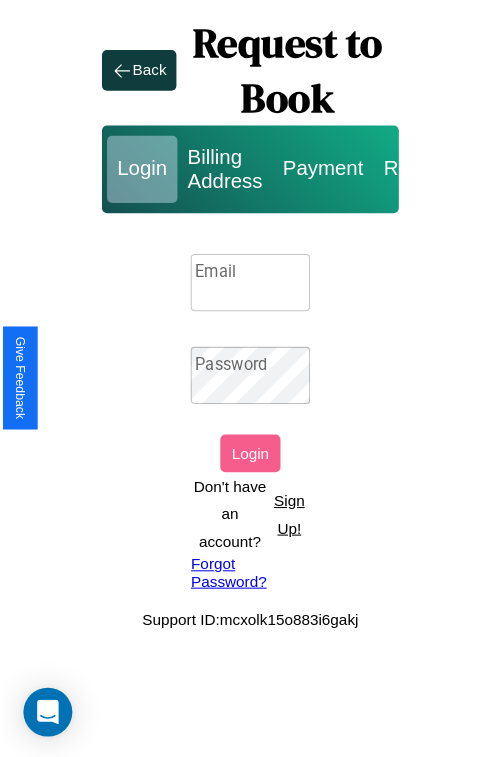 scroll, scrollTop: 0, scrollLeft: 0, axis: both 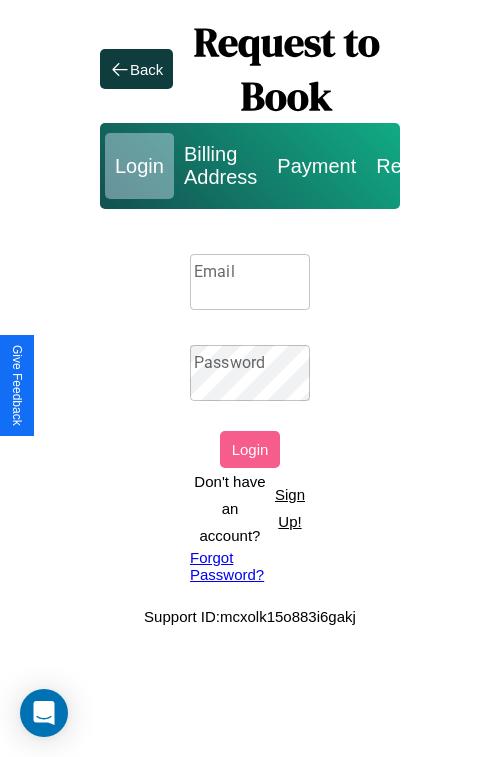 click on "Email" at bounding box center (250, 282) 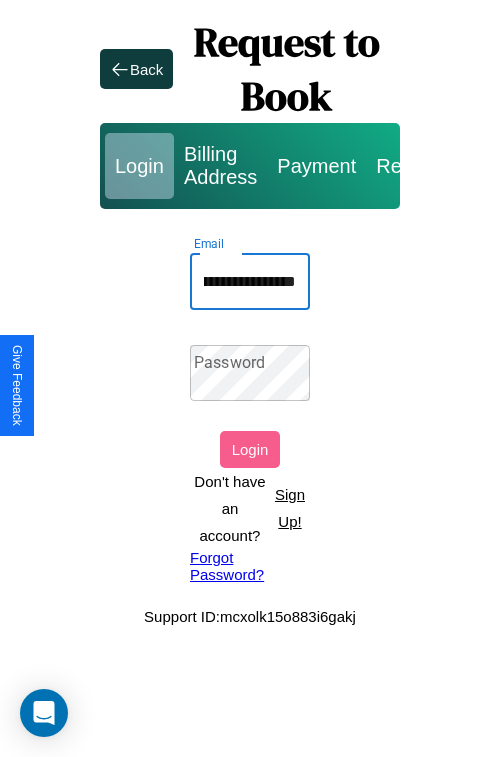 scroll, scrollTop: 0, scrollLeft: 112, axis: horizontal 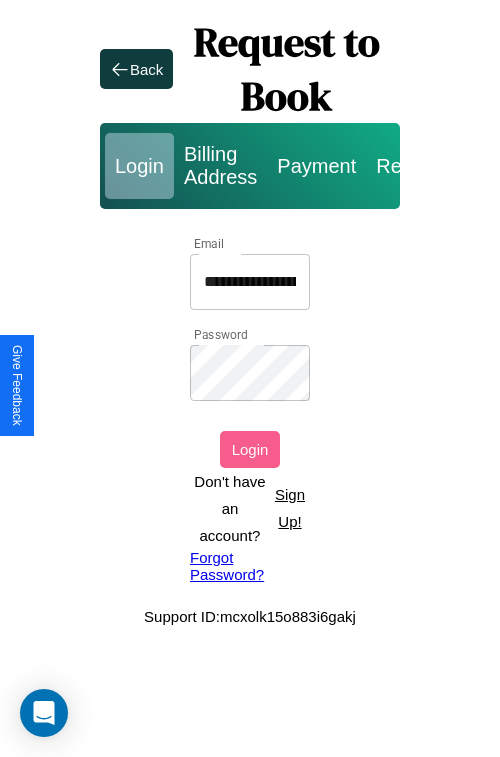 click on "Login" at bounding box center [250, 449] 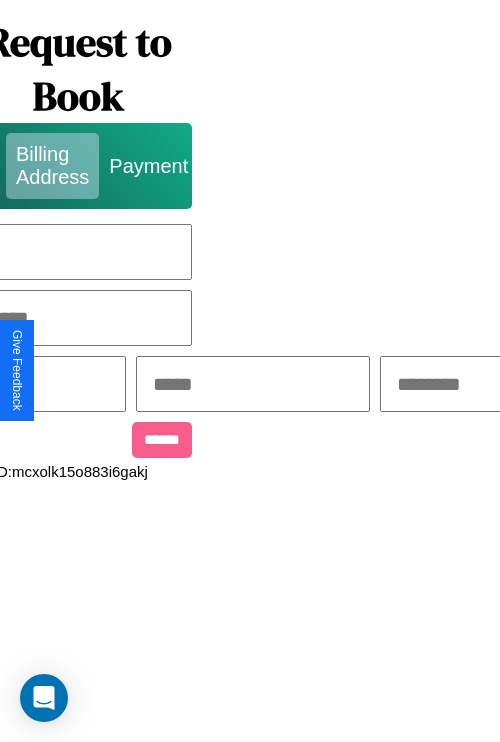 scroll, scrollTop: 0, scrollLeft: 517, axis: horizontal 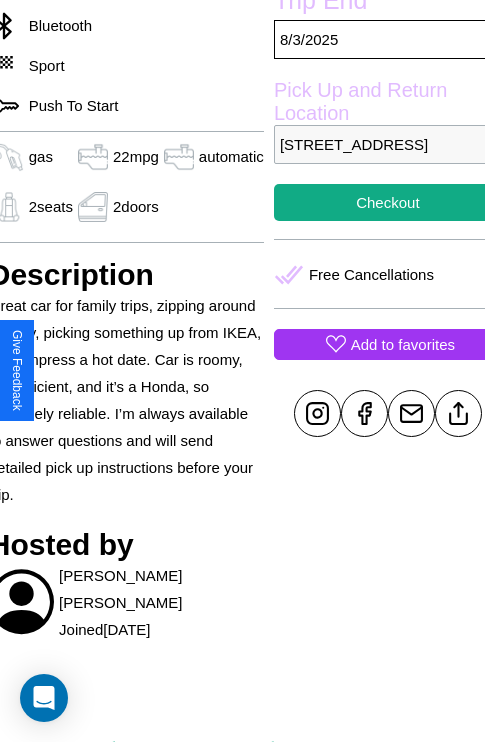 click on "Add to favorites" at bounding box center [403, 344] 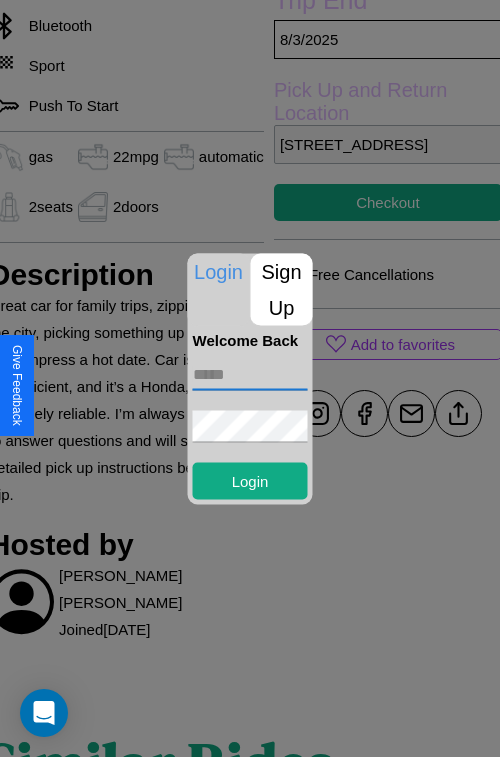 click at bounding box center (250, 374) 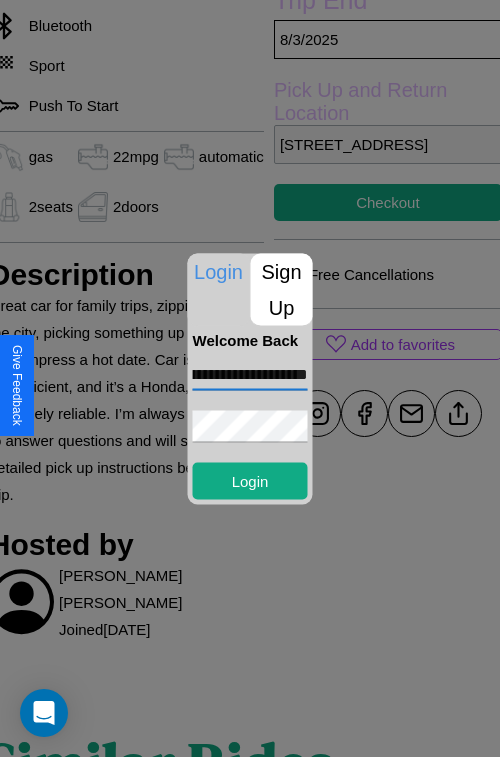 scroll, scrollTop: 0, scrollLeft: 90, axis: horizontal 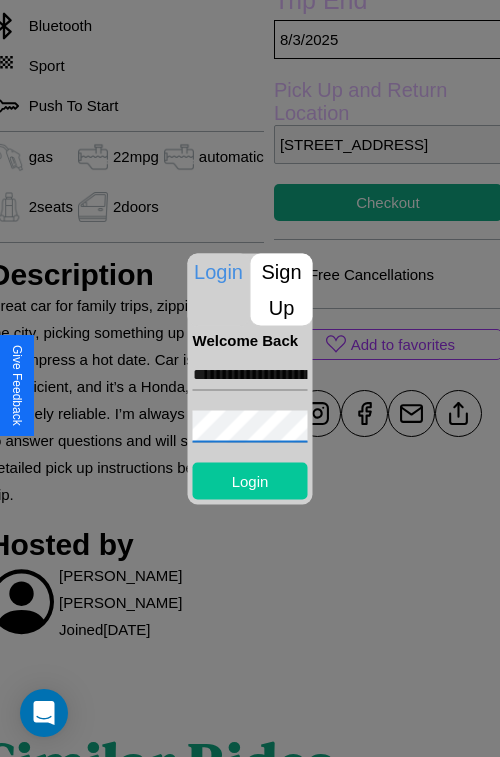 click on "Login" at bounding box center (250, 480) 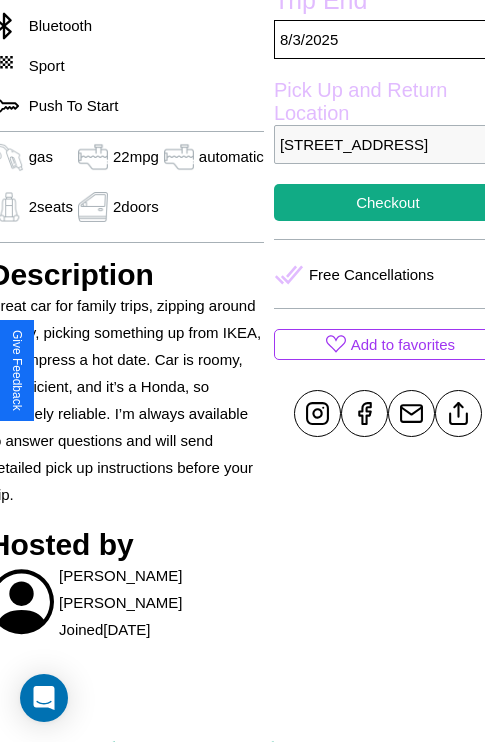 scroll, scrollTop: 549, scrollLeft: 84, axis: both 